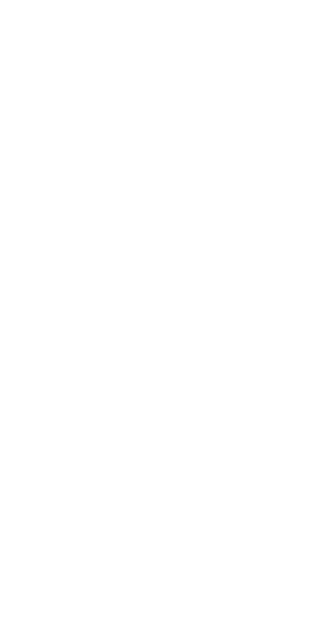 scroll, scrollTop: 0, scrollLeft: 0, axis: both 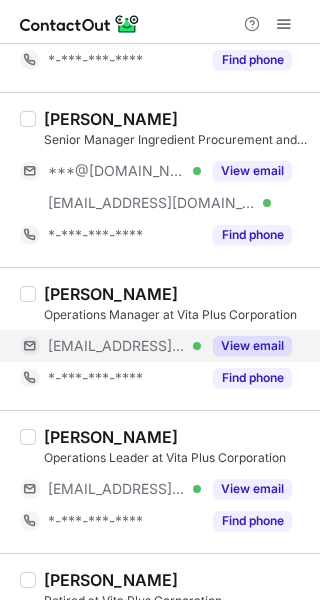 click on "View email" at bounding box center (252, 346) 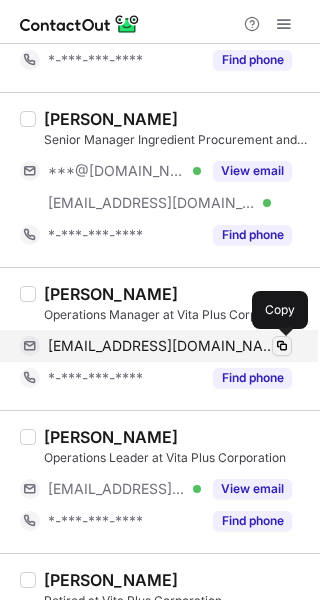click at bounding box center (282, 346) 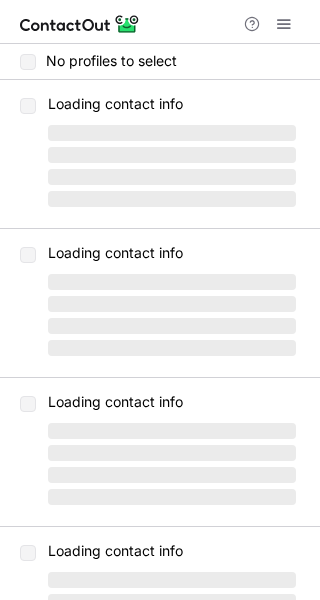 scroll, scrollTop: 0, scrollLeft: 0, axis: both 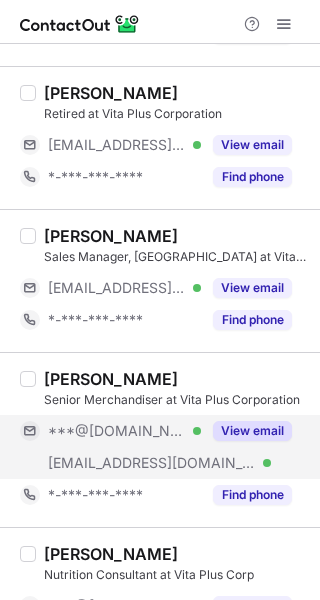 click on "View email" at bounding box center (252, 431) 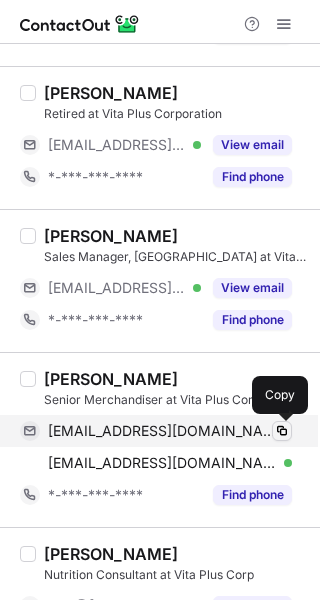click at bounding box center [282, 431] 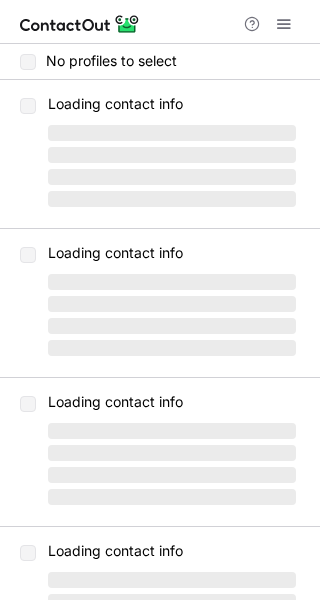 scroll, scrollTop: 0, scrollLeft: 0, axis: both 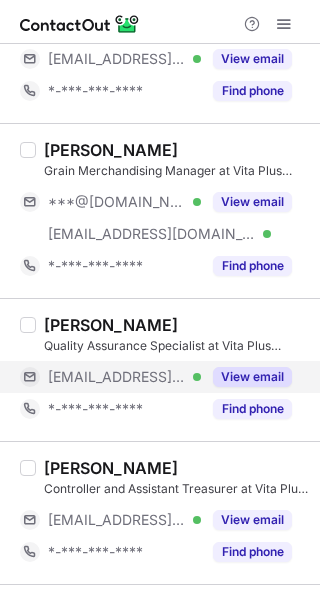 click on "View email" at bounding box center (252, 377) 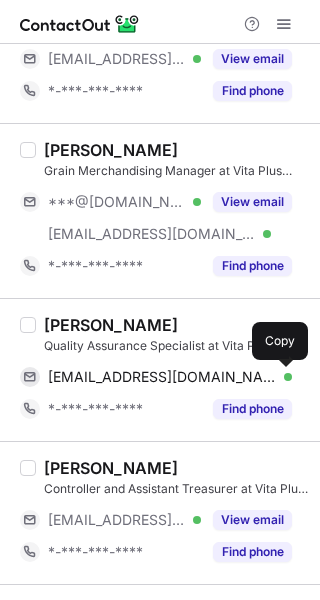 click at bounding box center [282, 377] 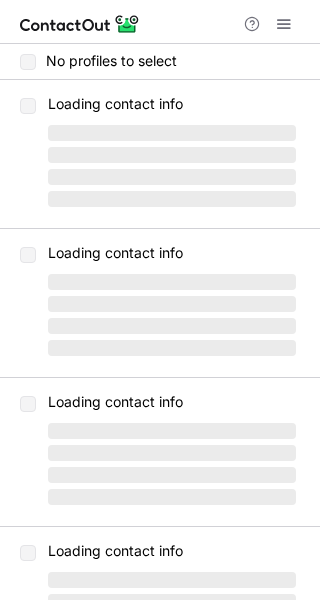 scroll, scrollTop: 0, scrollLeft: 0, axis: both 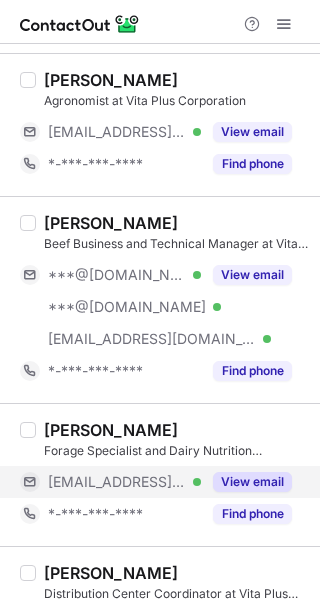 click on "View email" at bounding box center (252, 482) 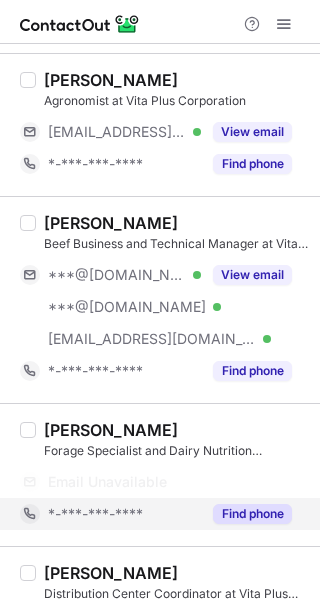 click on "Find phone" at bounding box center [252, 514] 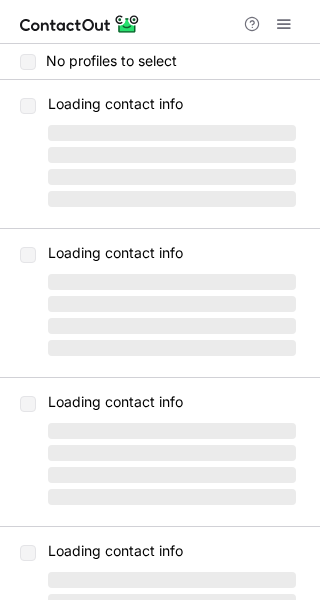 scroll, scrollTop: 0, scrollLeft: 0, axis: both 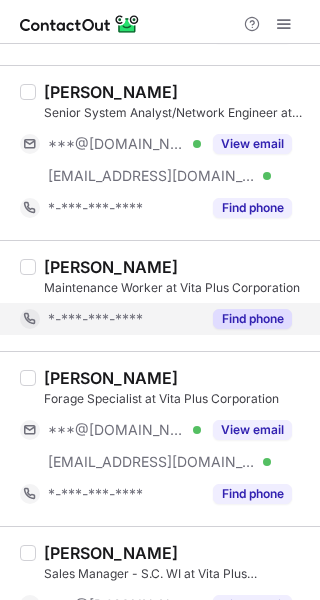 click on "Find phone" at bounding box center (252, 319) 